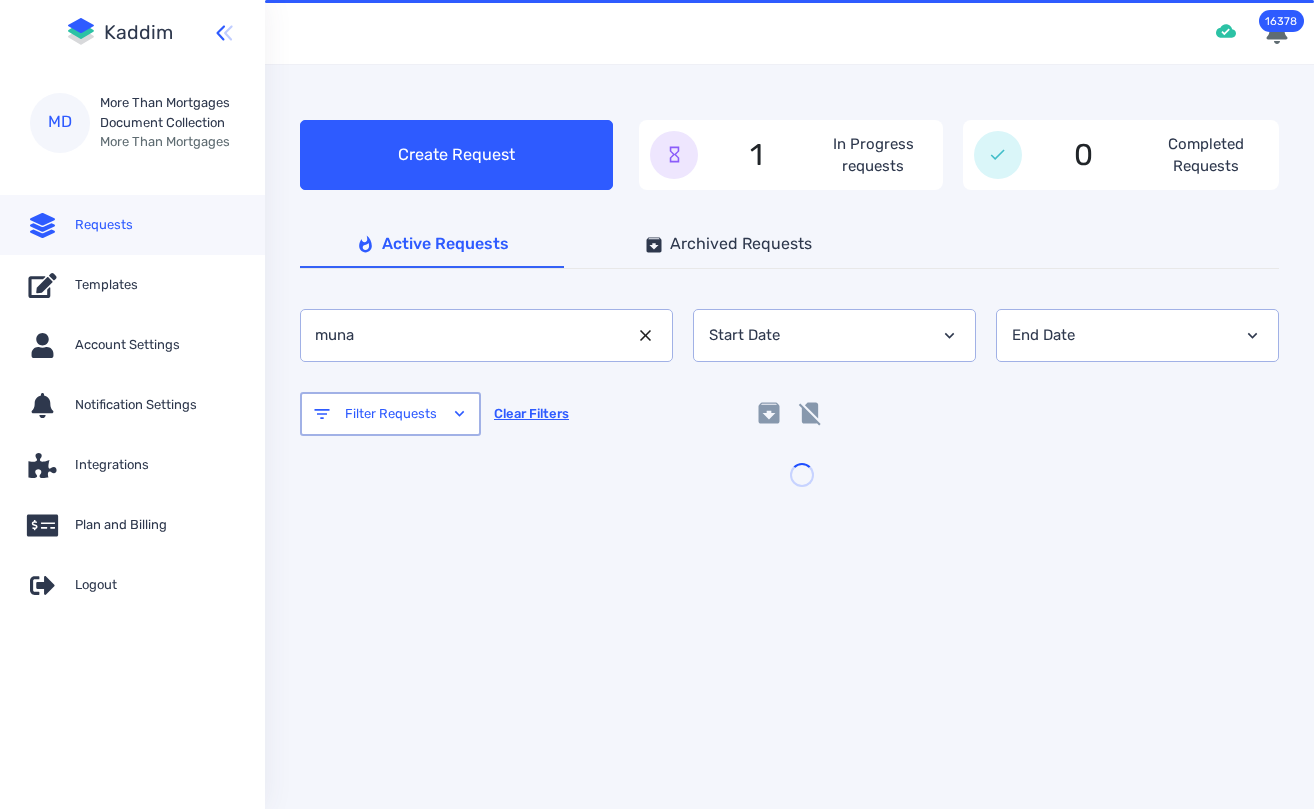 scroll, scrollTop: 0, scrollLeft: 0, axis: both 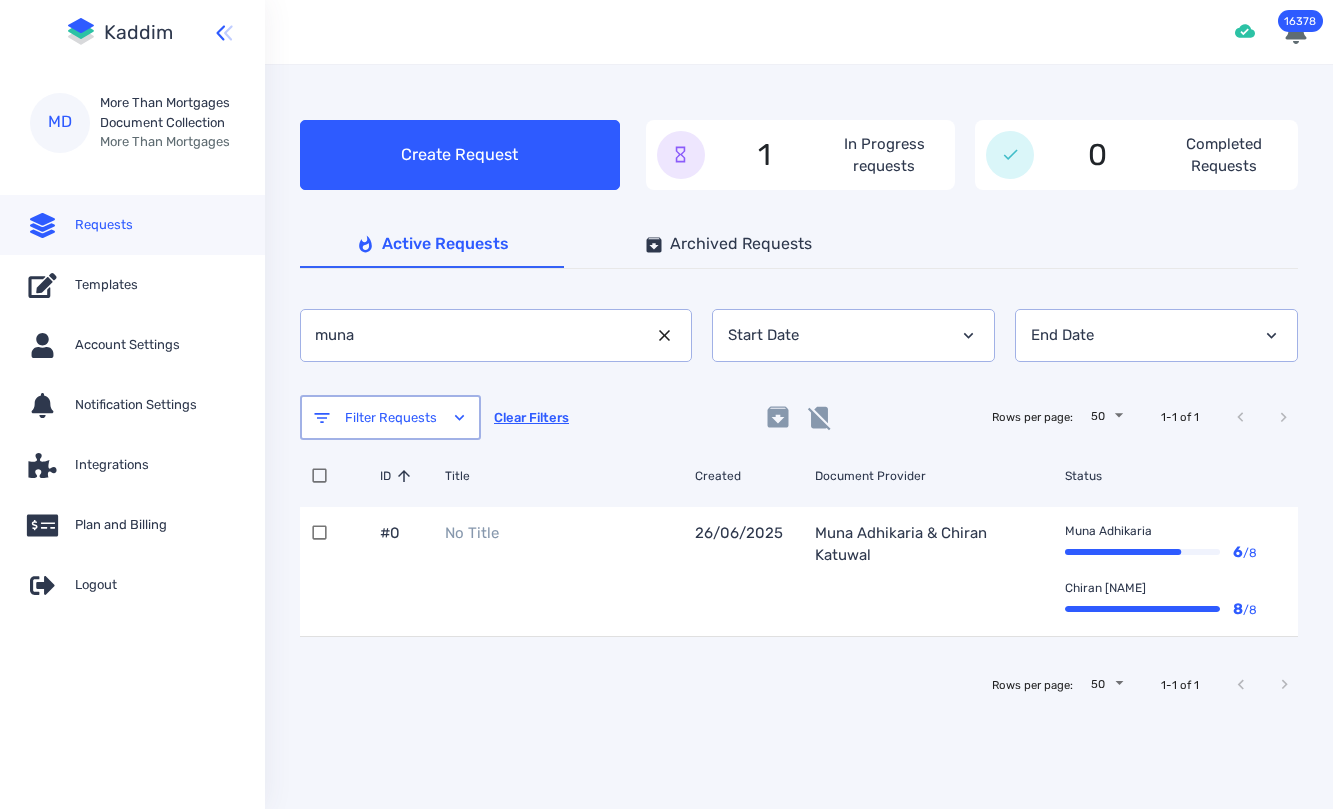 click on "muna" at bounding box center [476, 335] 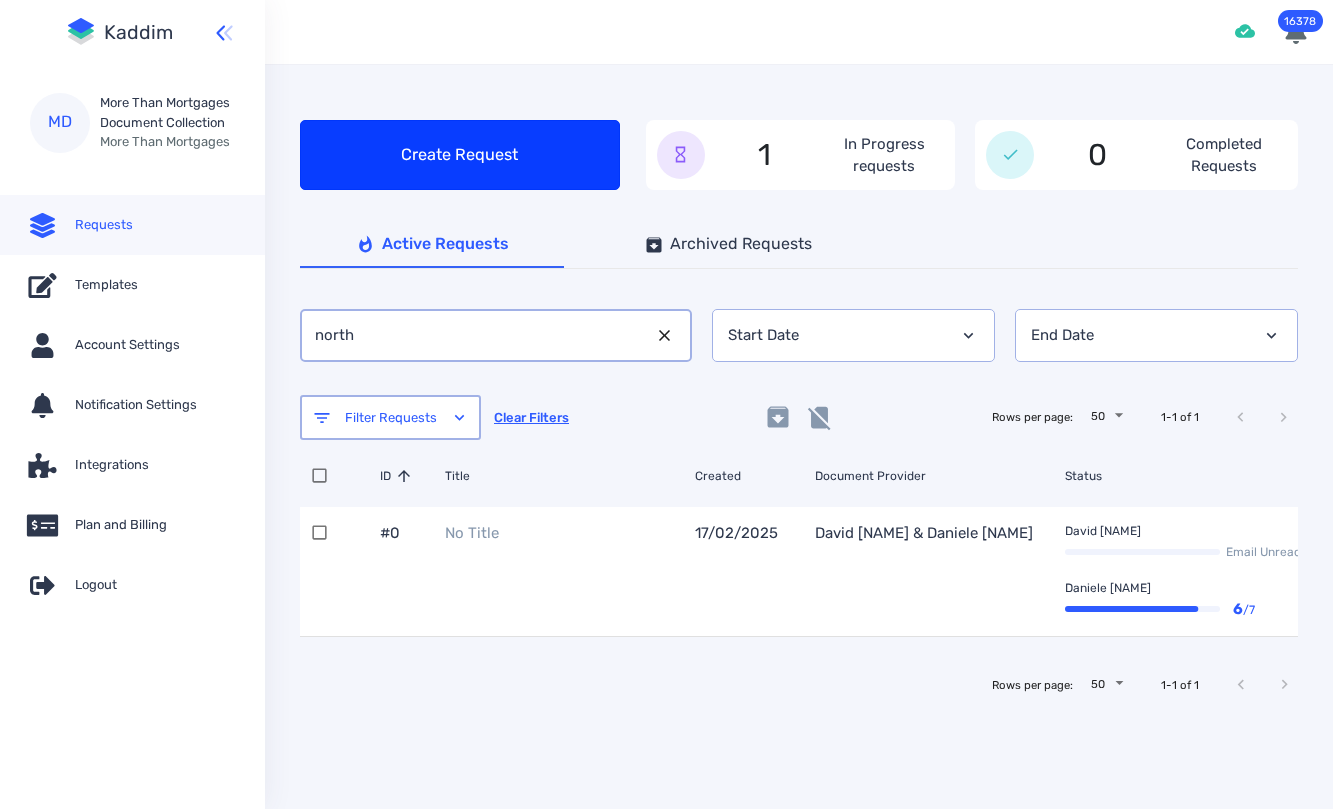 type on "north" 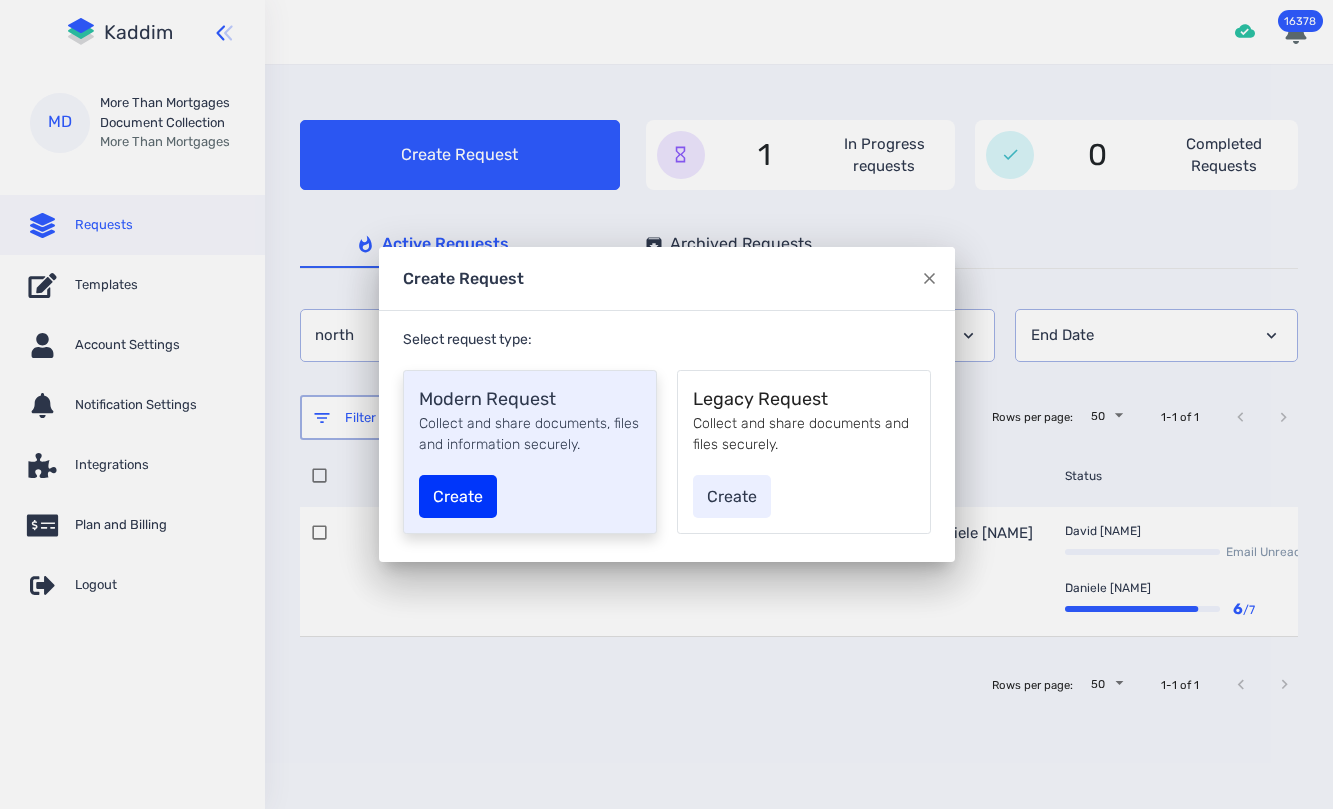 click on "Create" at bounding box center [458, 496] 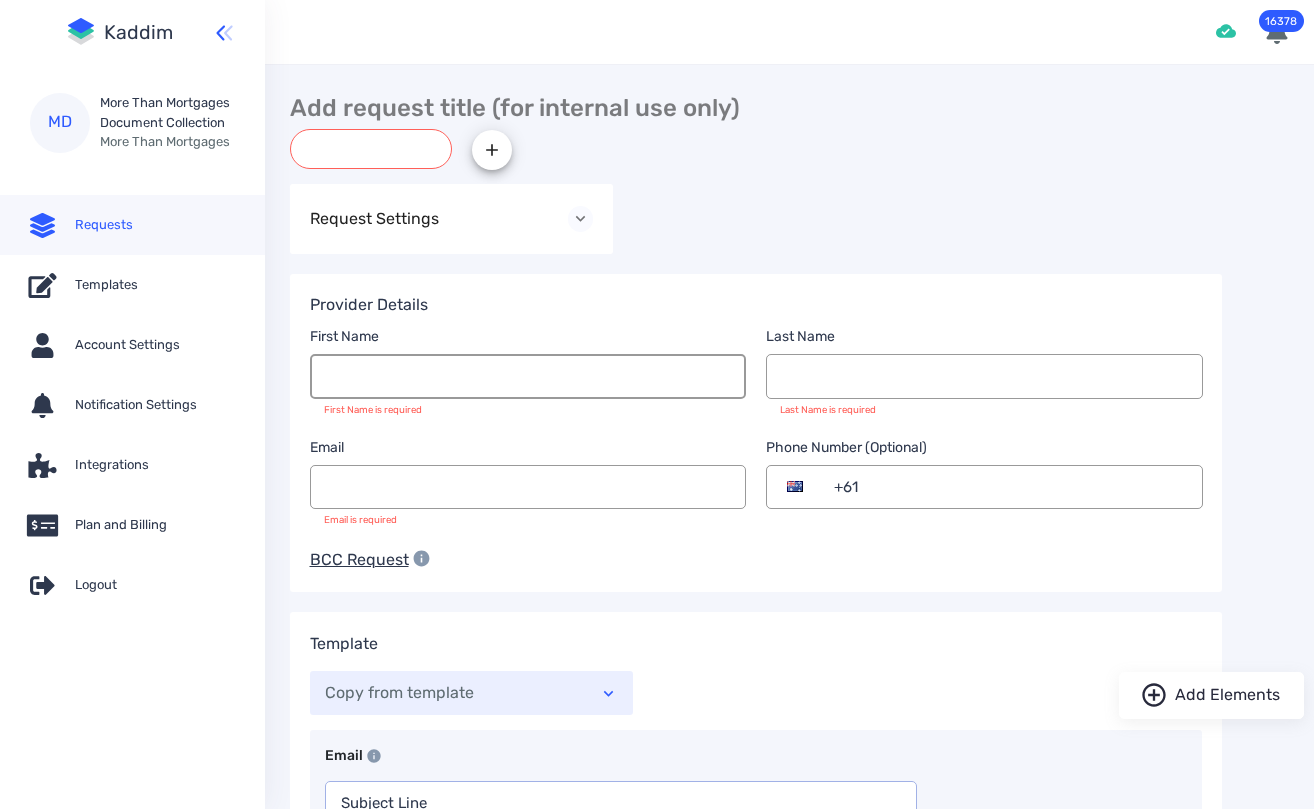 click at bounding box center [528, 376] 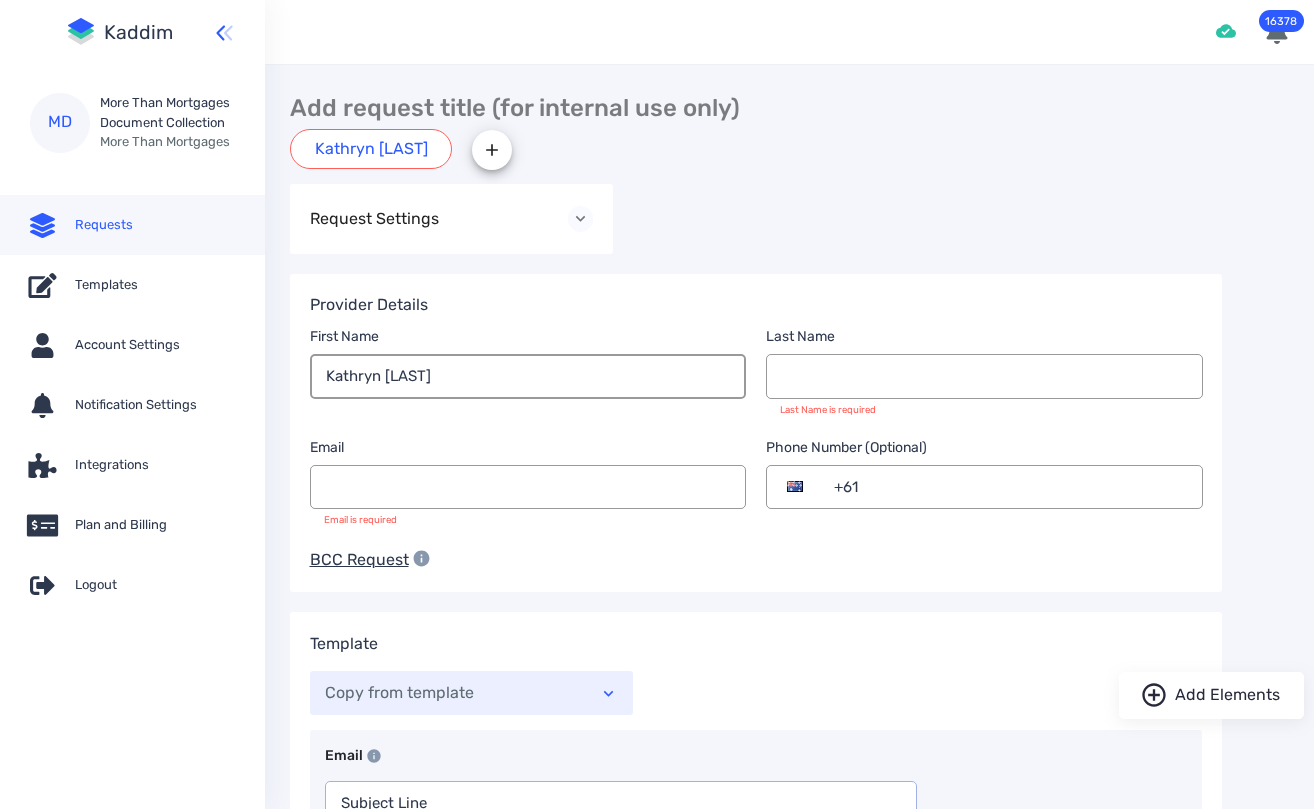 click on "Kathryn [LAST]" at bounding box center (528, 376) 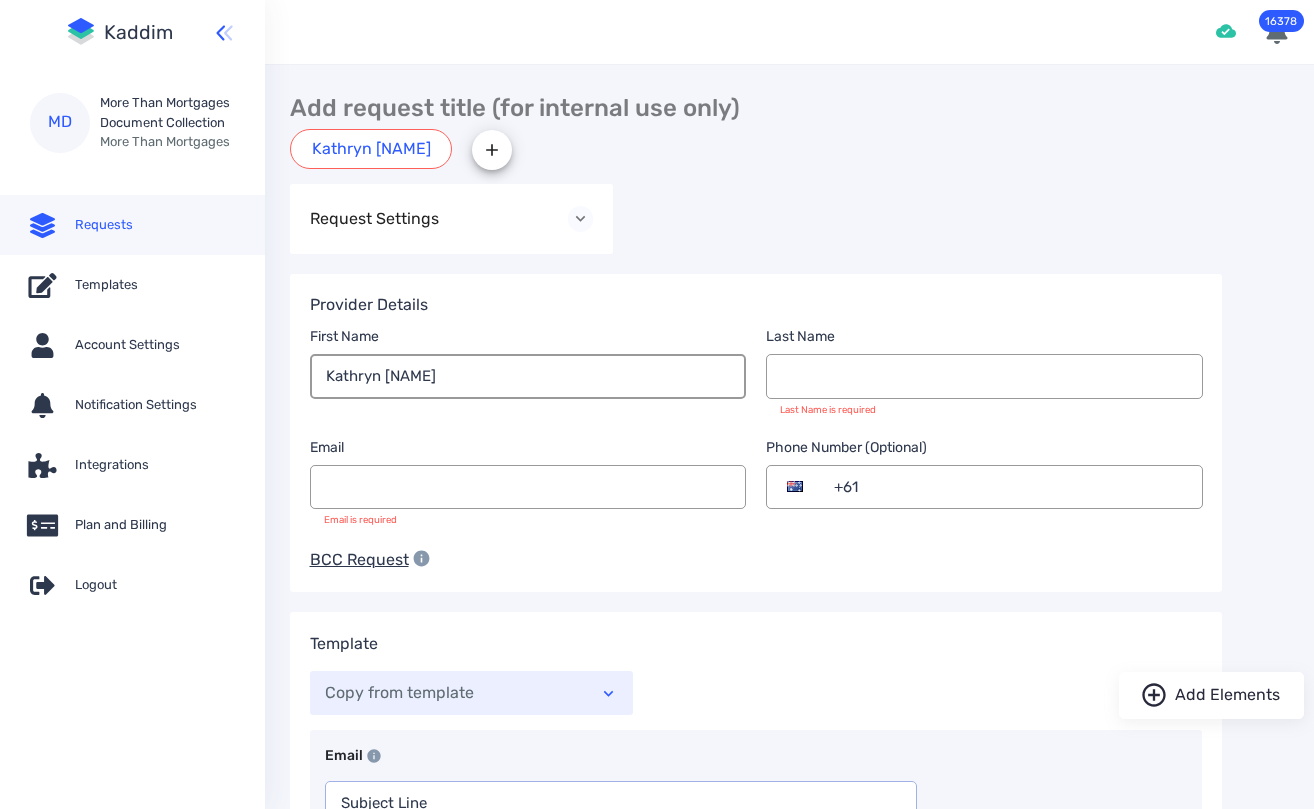 type on "Kathryn [NAME]" 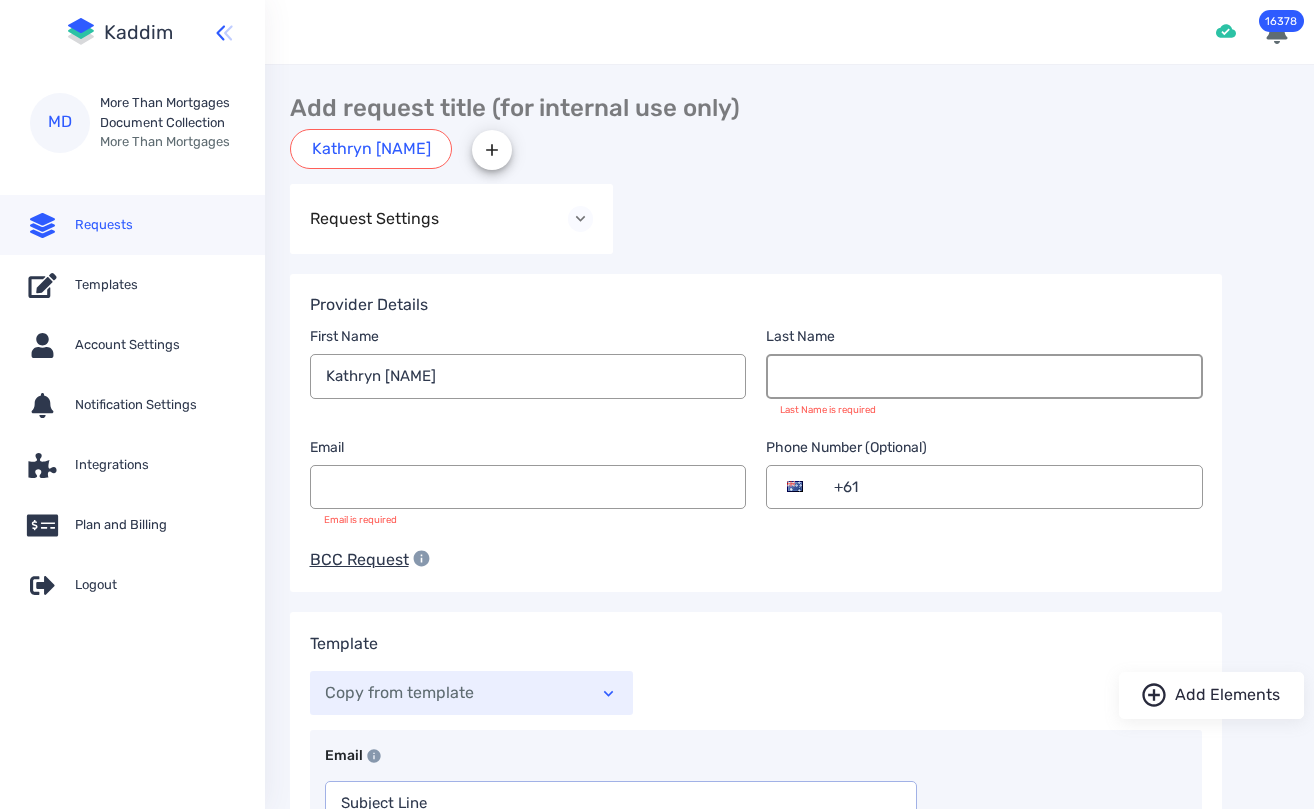 drag, startPoint x: 814, startPoint y: 371, endPoint x: 69, endPoint y: 298, distance: 748.568 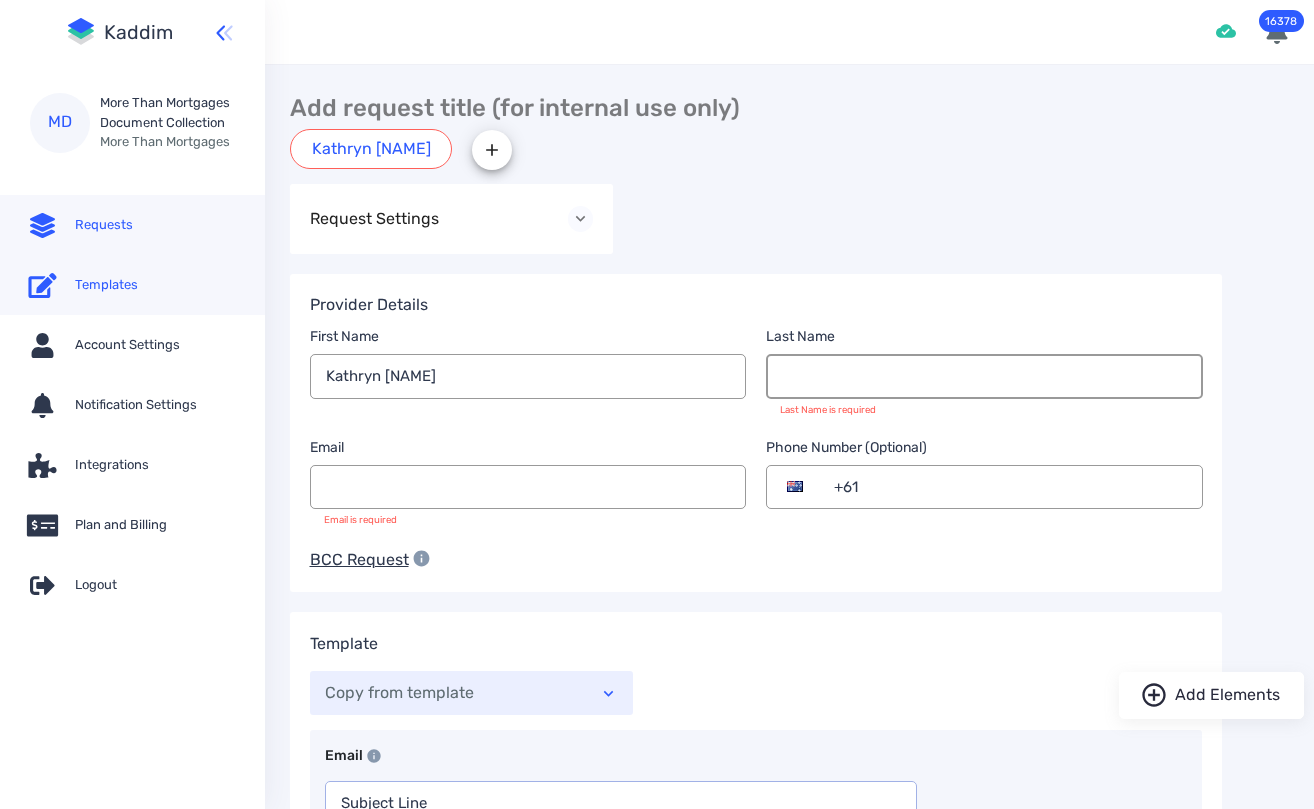 paste on "North" 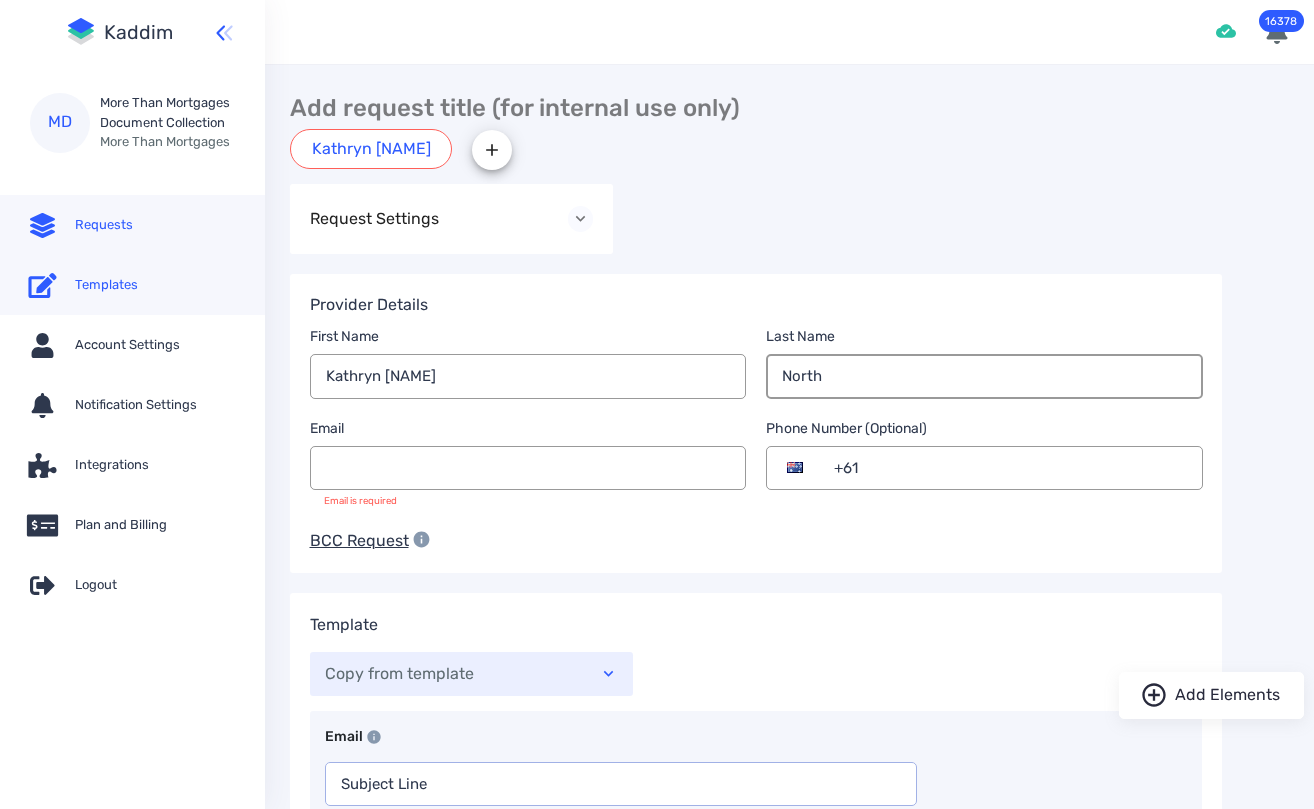 type on "North" 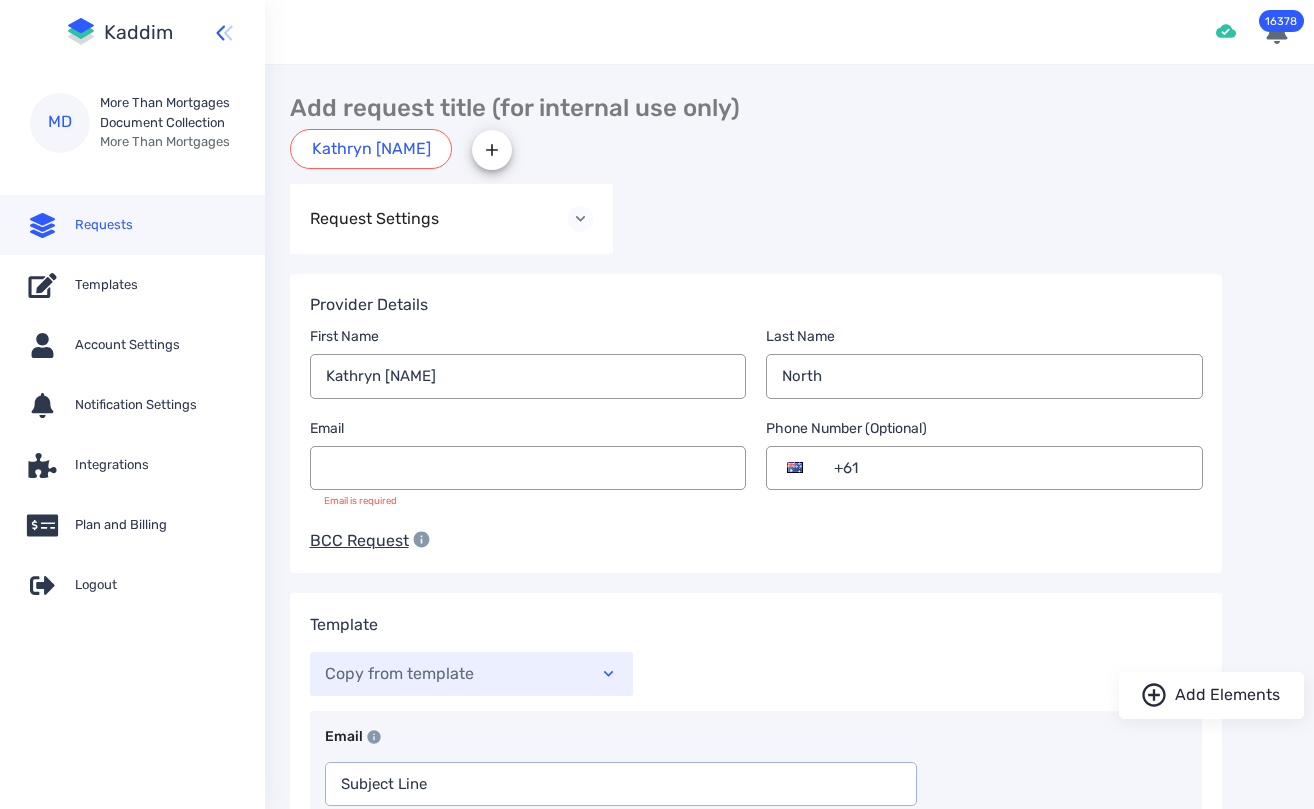 click at bounding box center (528, 468) 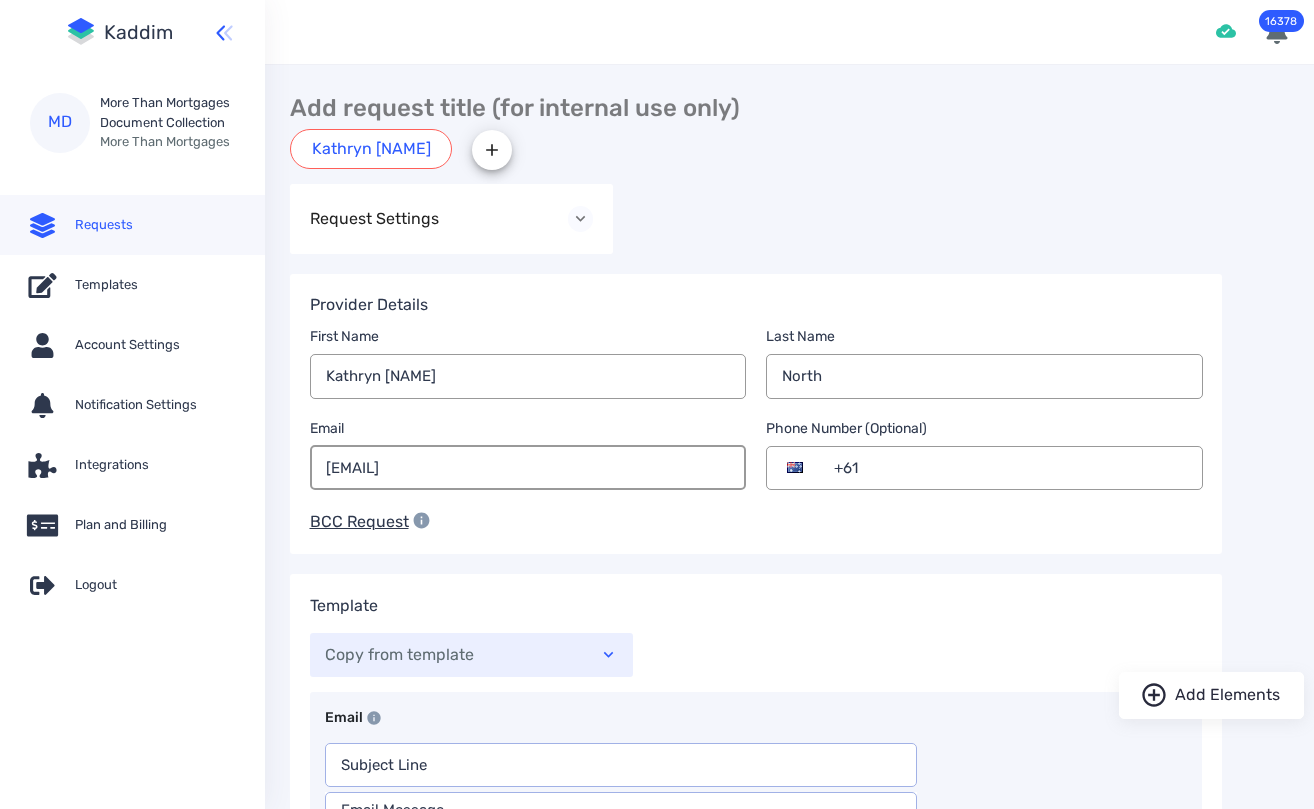 type on "[EMAIL]" 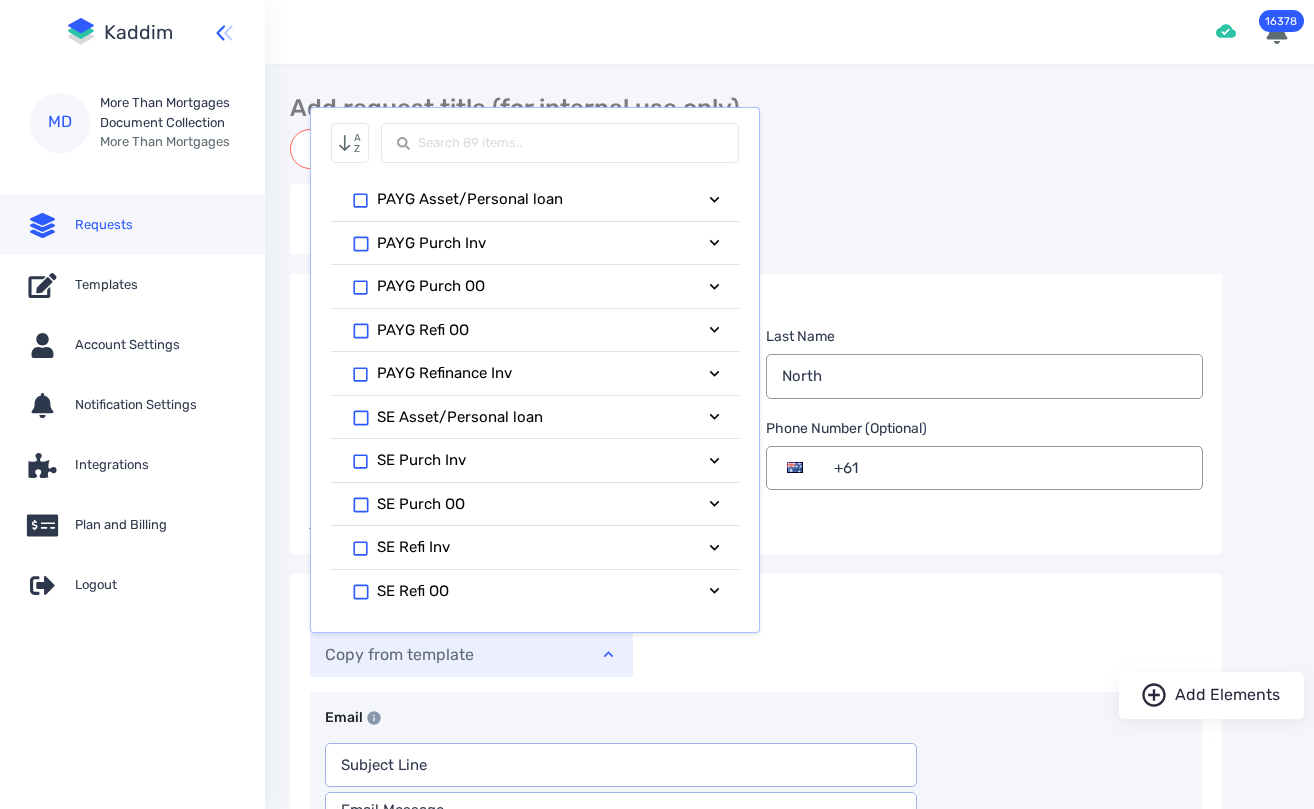 click at bounding box center (361, 201) 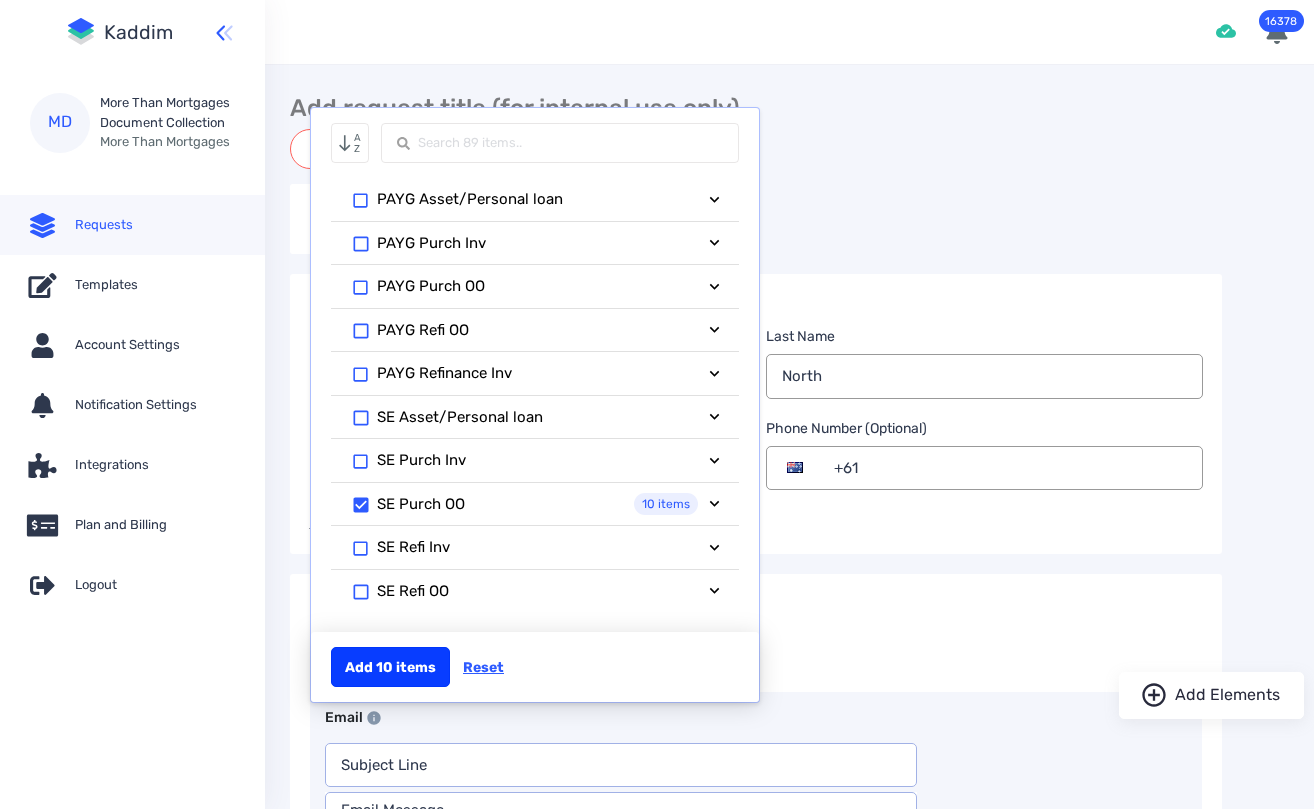 click on "Add 10 items" at bounding box center [390, 667] 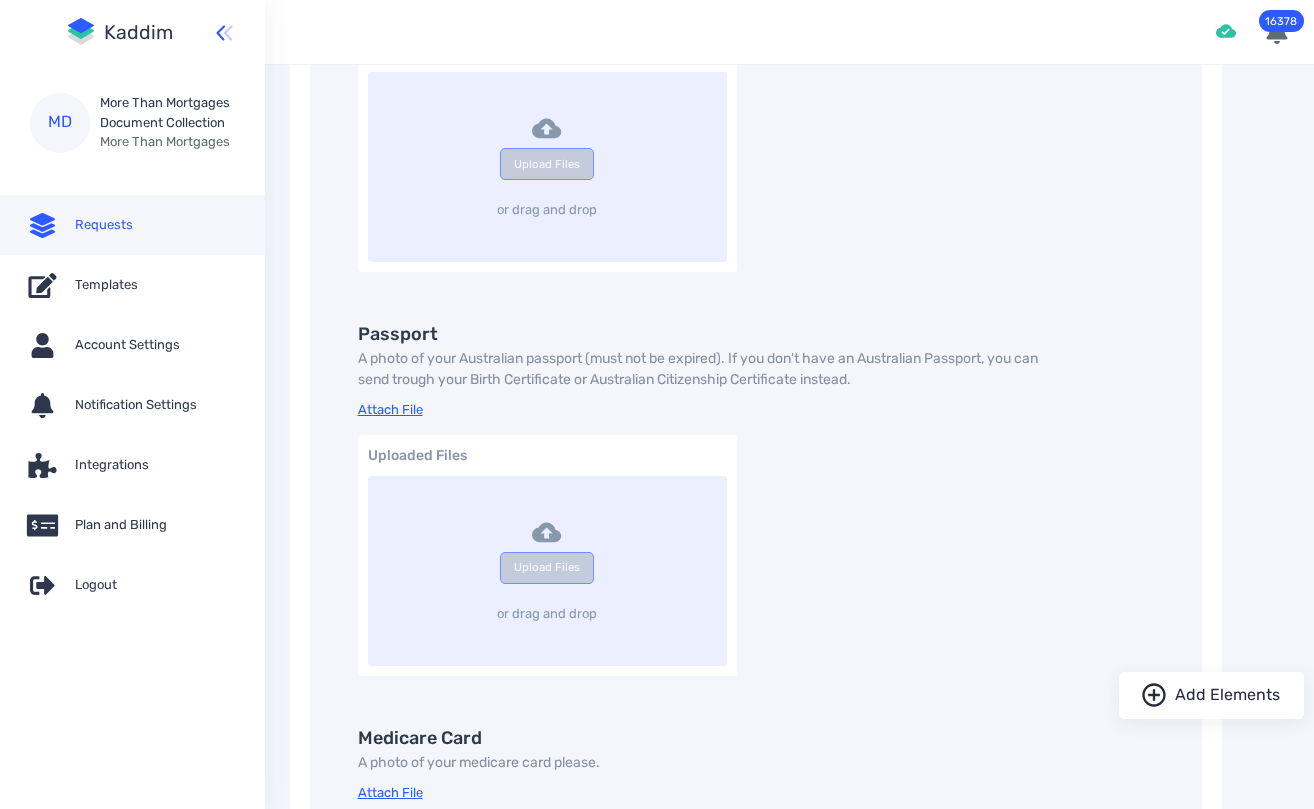 scroll, scrollTop: 0, scrollLeft: 0, axis: both 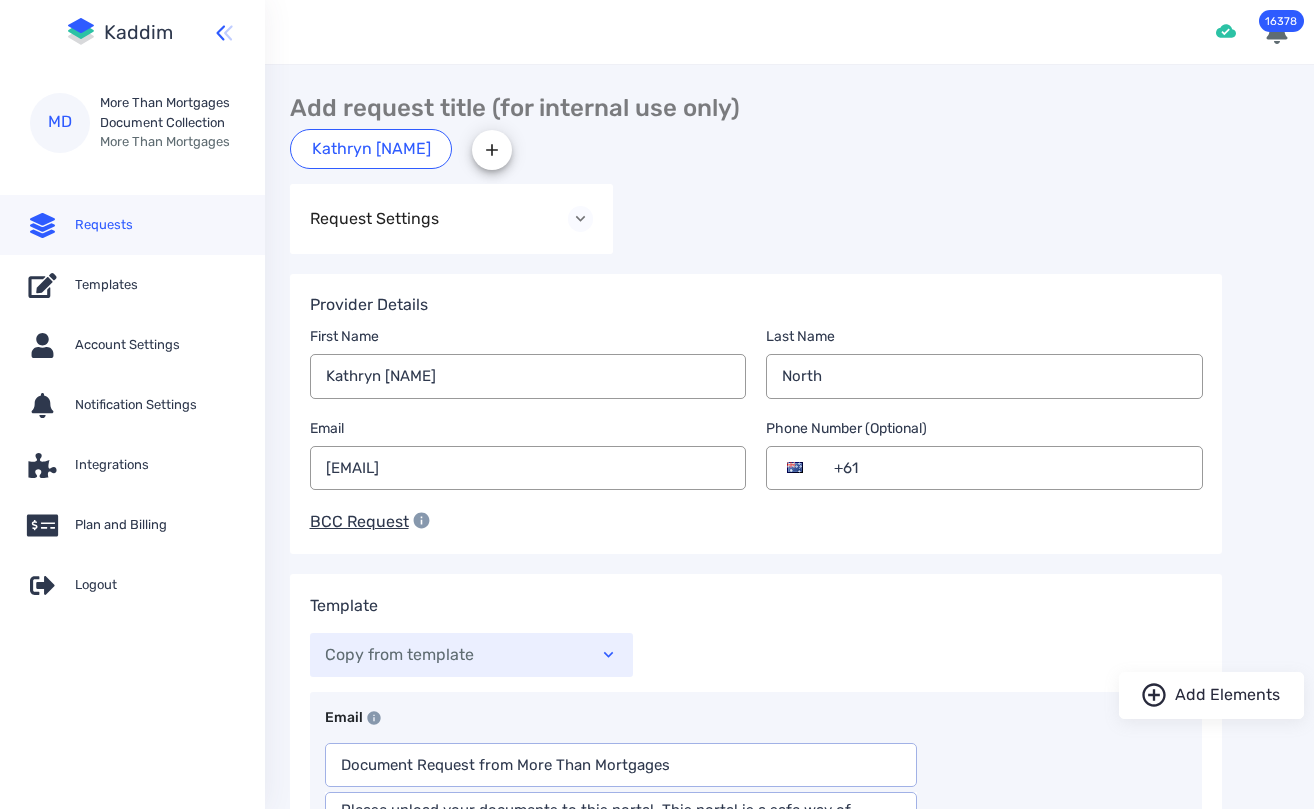 click at bounding box center (581, 219) 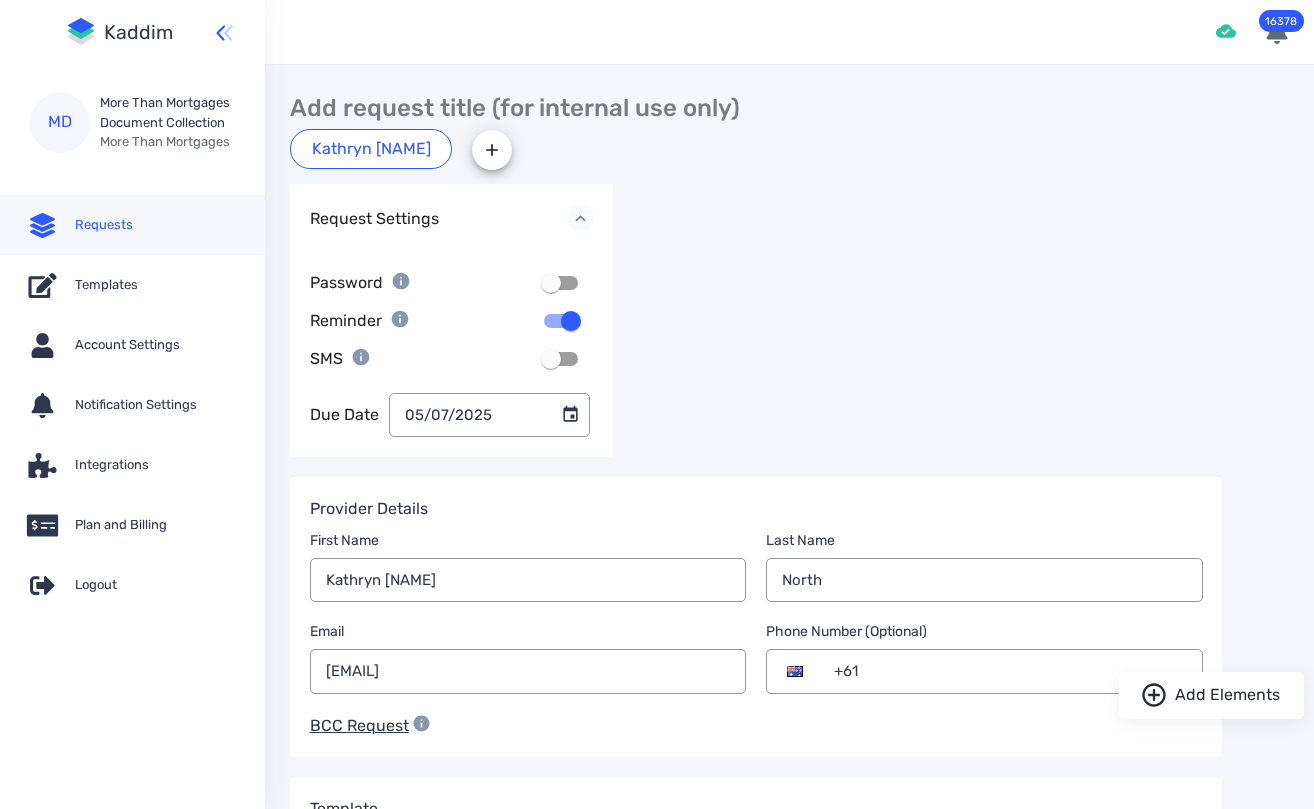 click at bounding box center (571, 415) 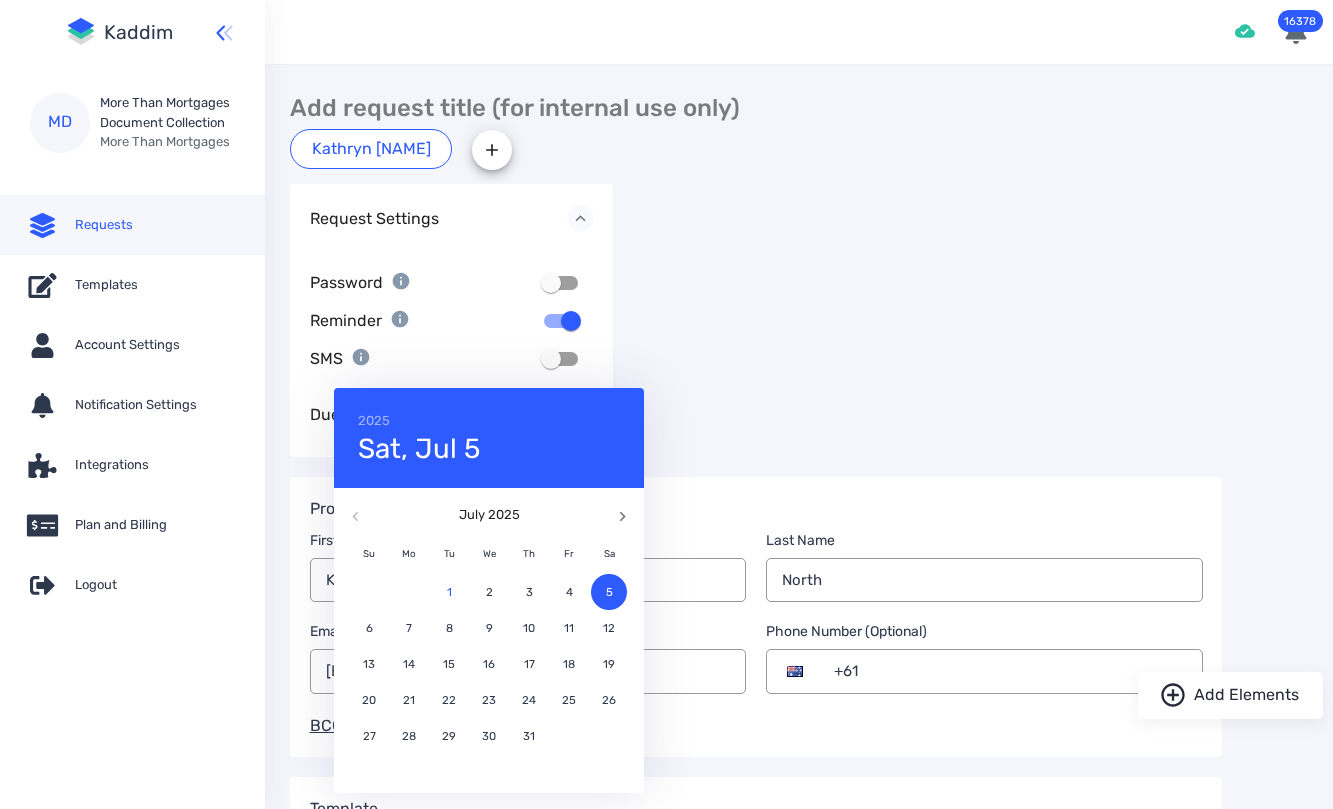 click on "15" at bounding box center (369, 592) 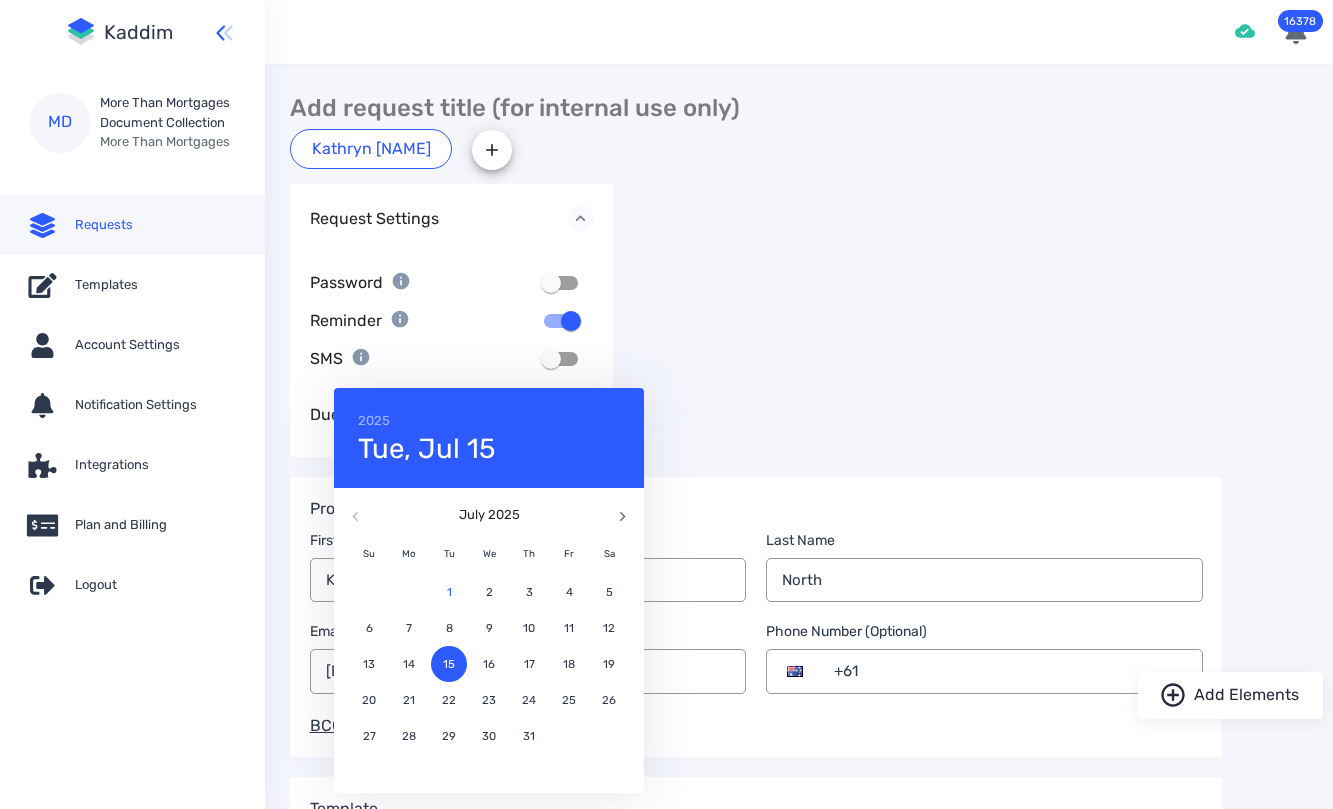 click at bounding box center (666, 404) 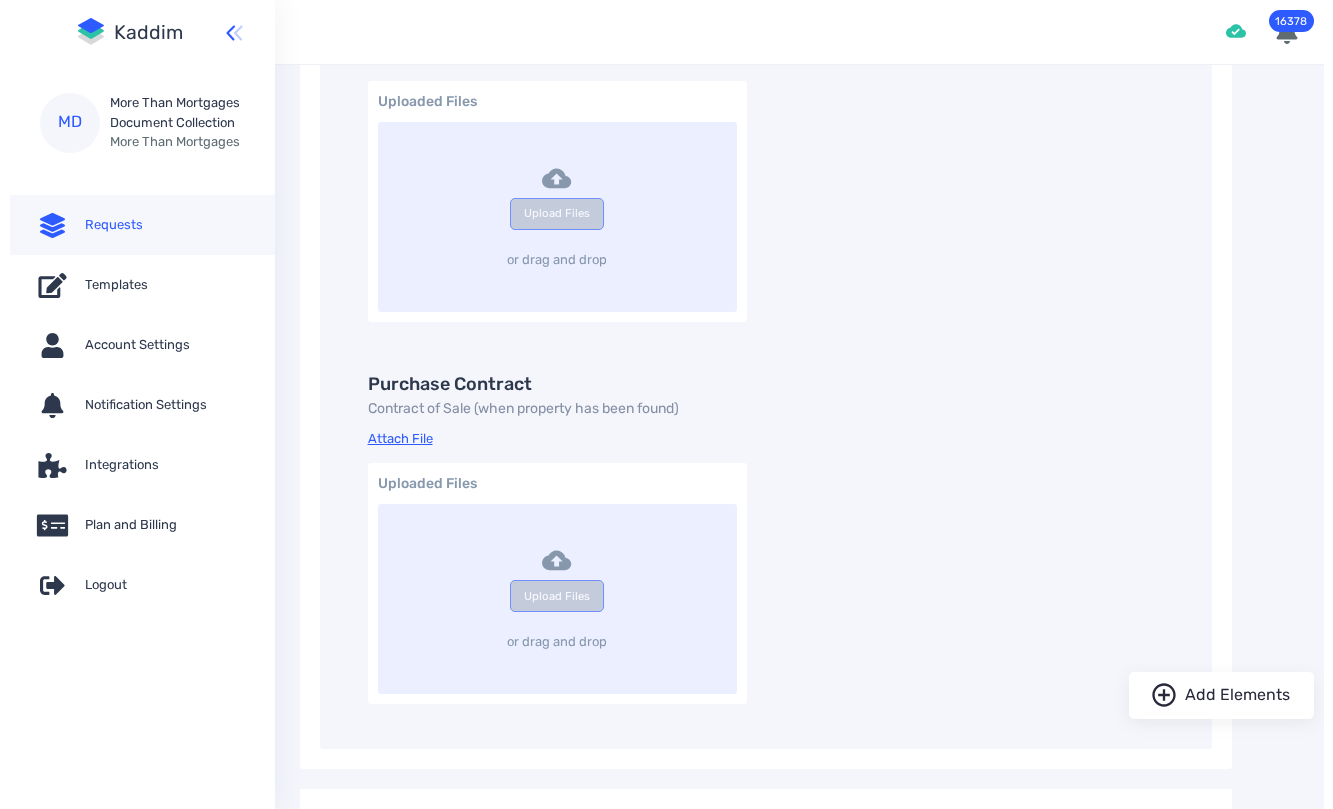 scroll, scrollTop: 5236, scrollLeft: 0, axis: vertical 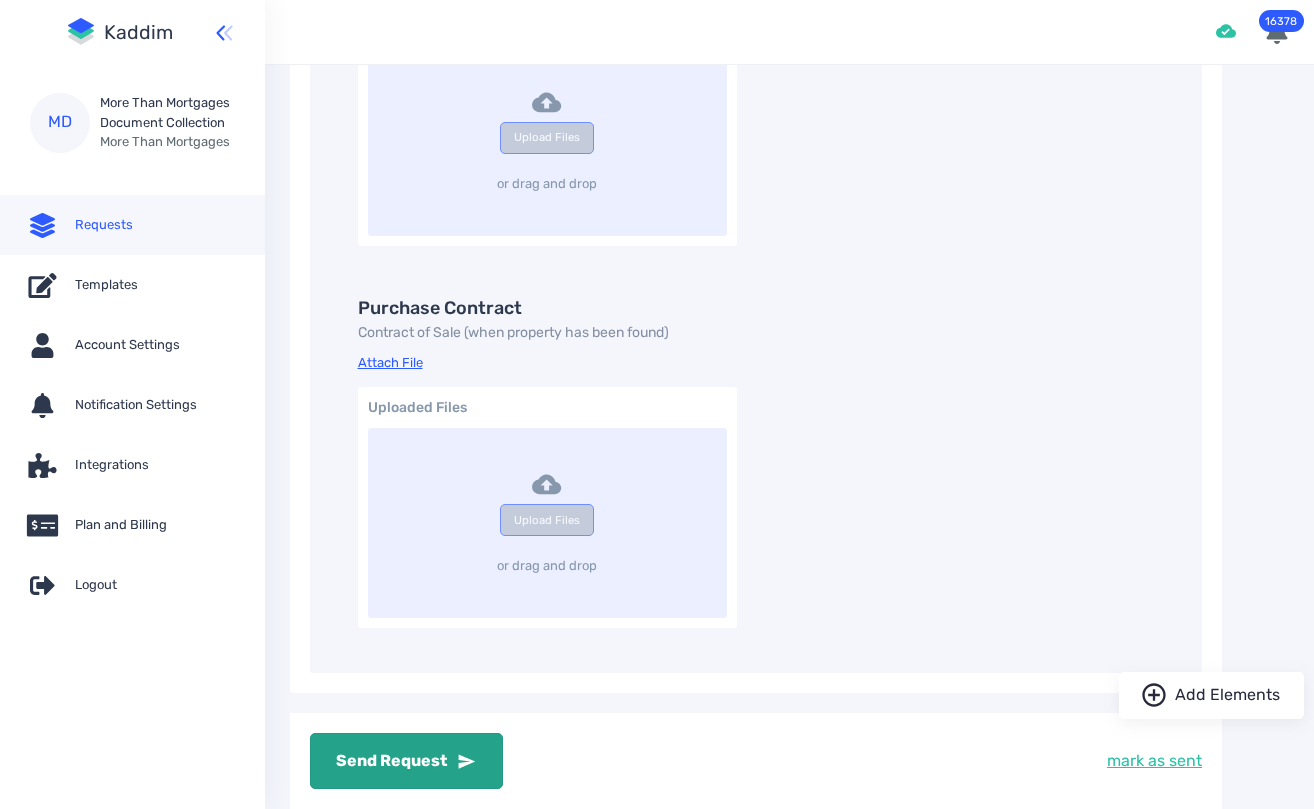 click at bounding box center [467, 762] 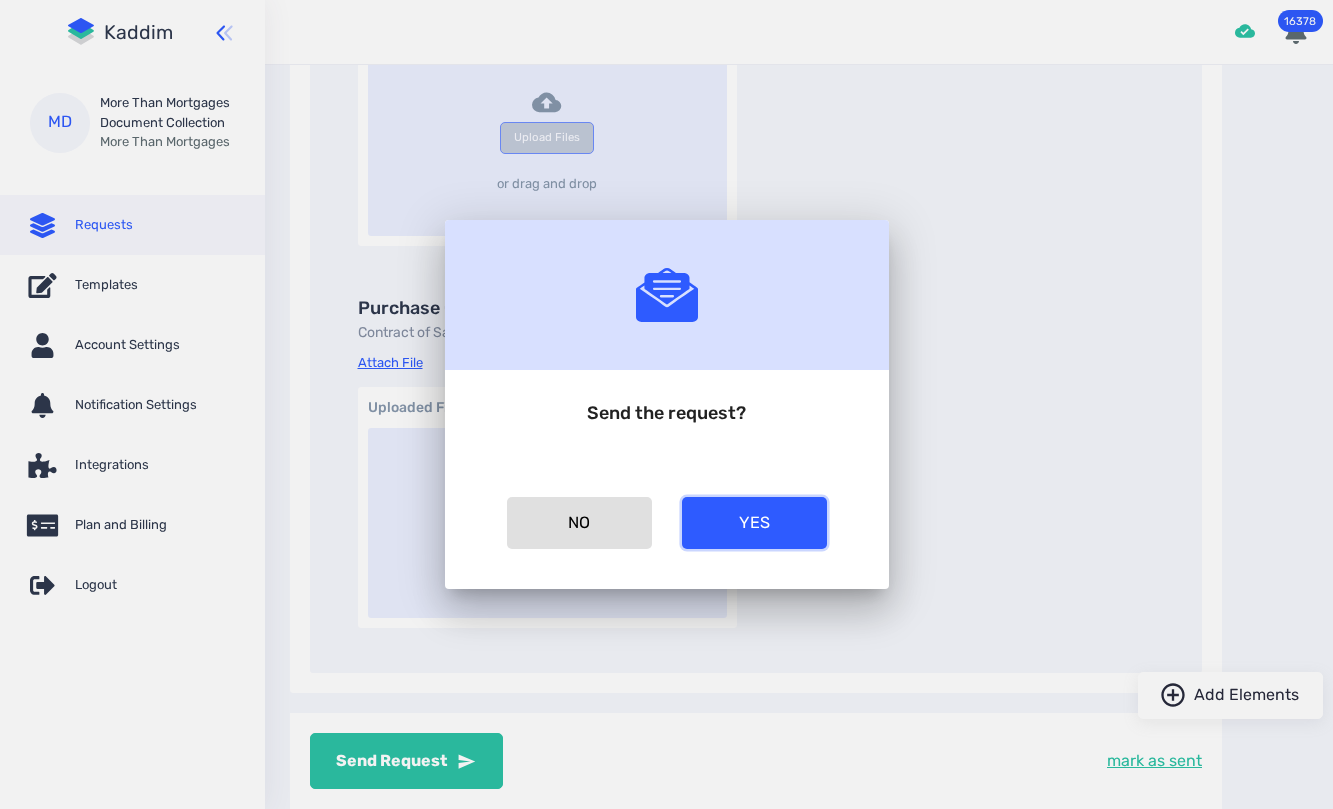 click on "YES" at bounding box center [579, 523] 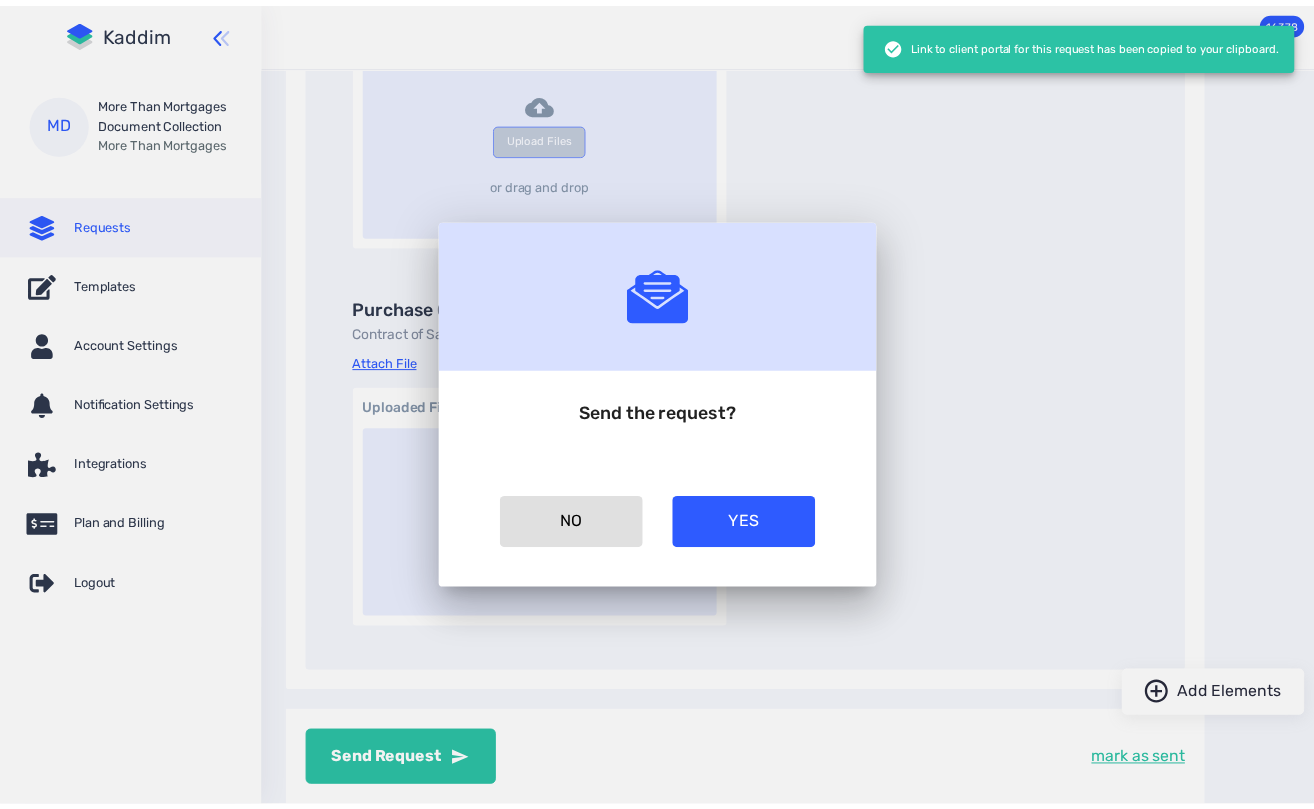 scroll, scrollTop: 0, scrollLeft: 0, axis: both 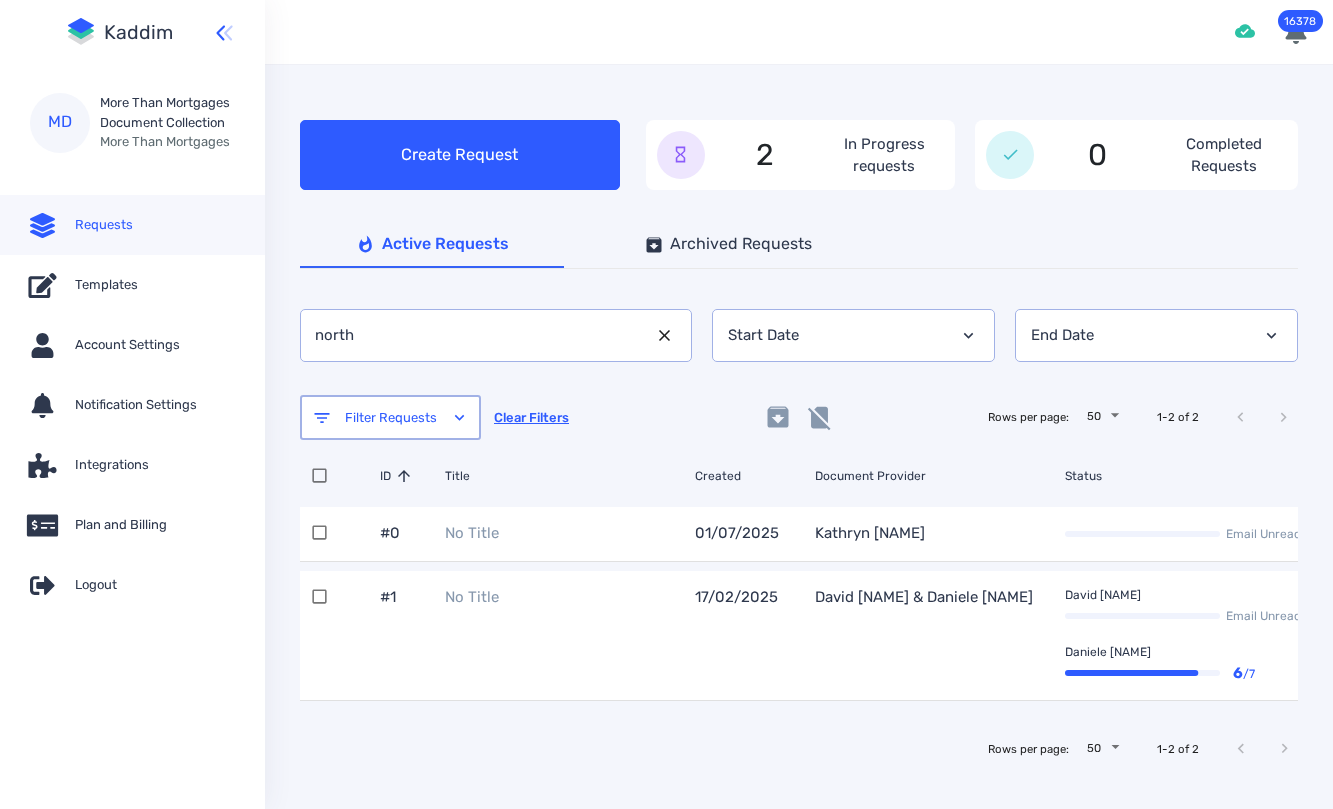 click on "No Title" at bounding box center (555, 534) 